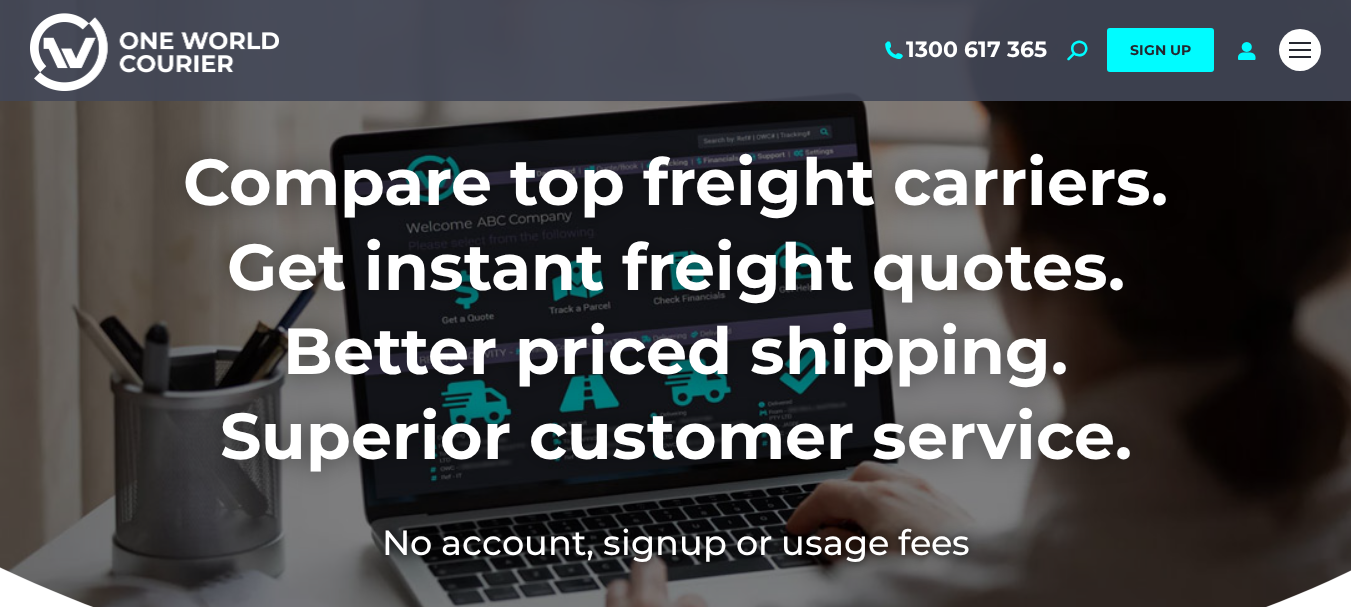 scroll, scrollTop: 0, scrollLeft: 0, axis: both 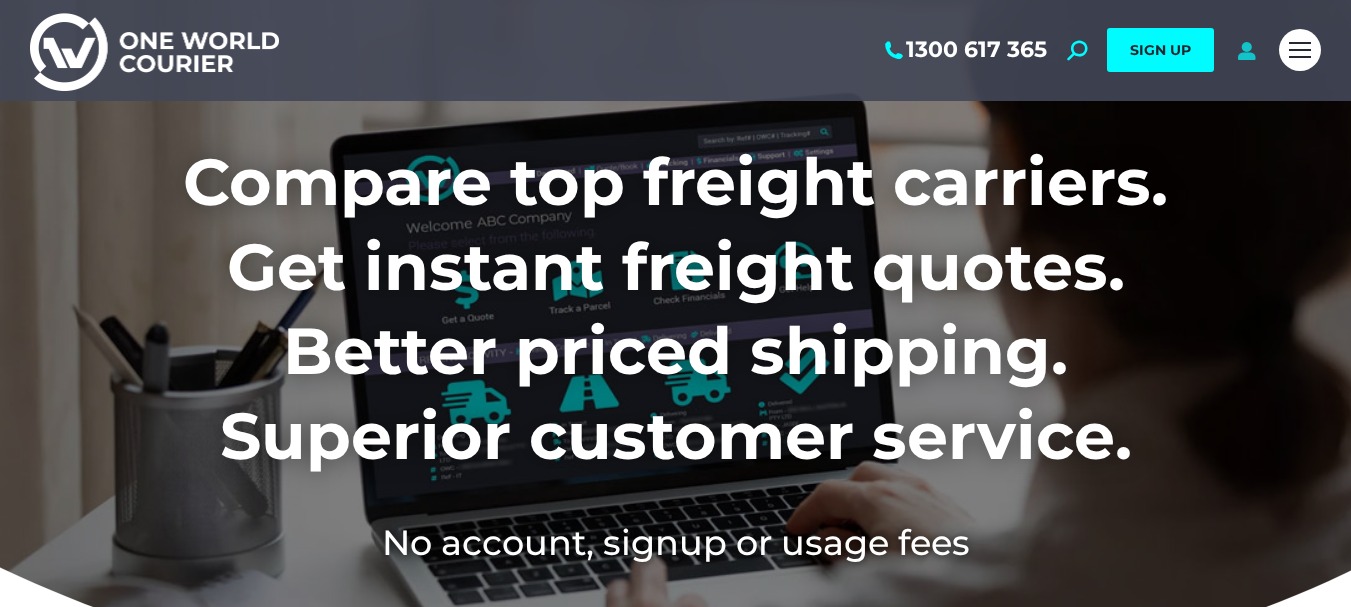 click at bounding box center (1246, 50) 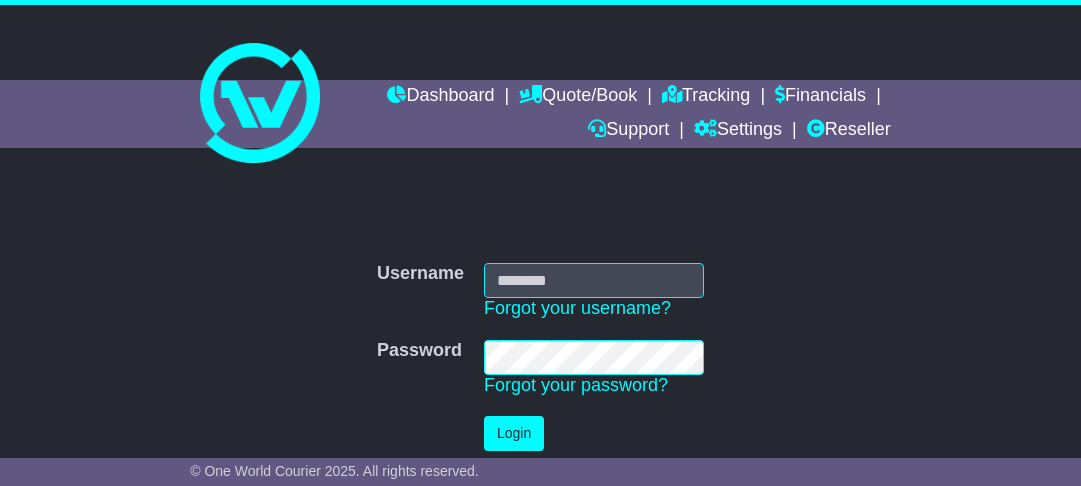 scroll, scrollTop: 0, scrollLeft: 0, axis: both 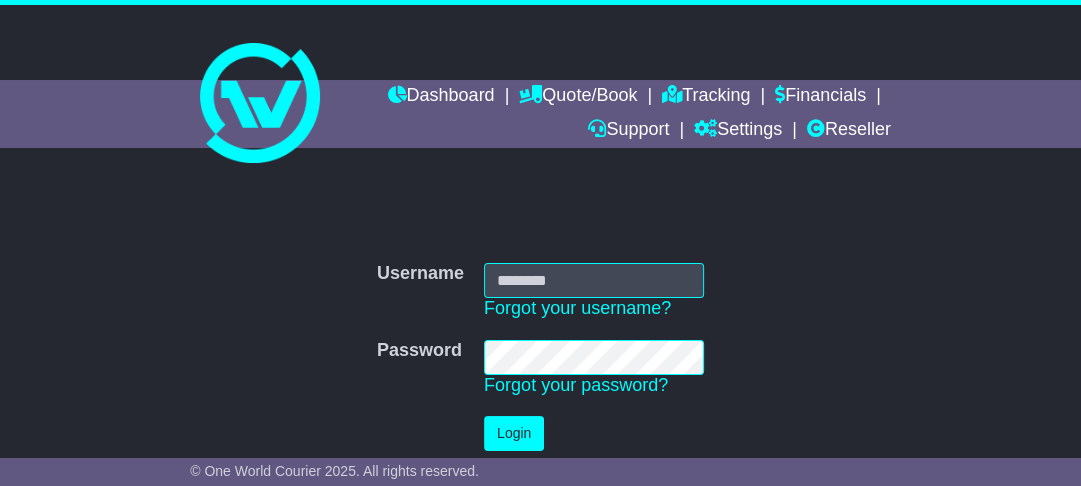 type on "**********" 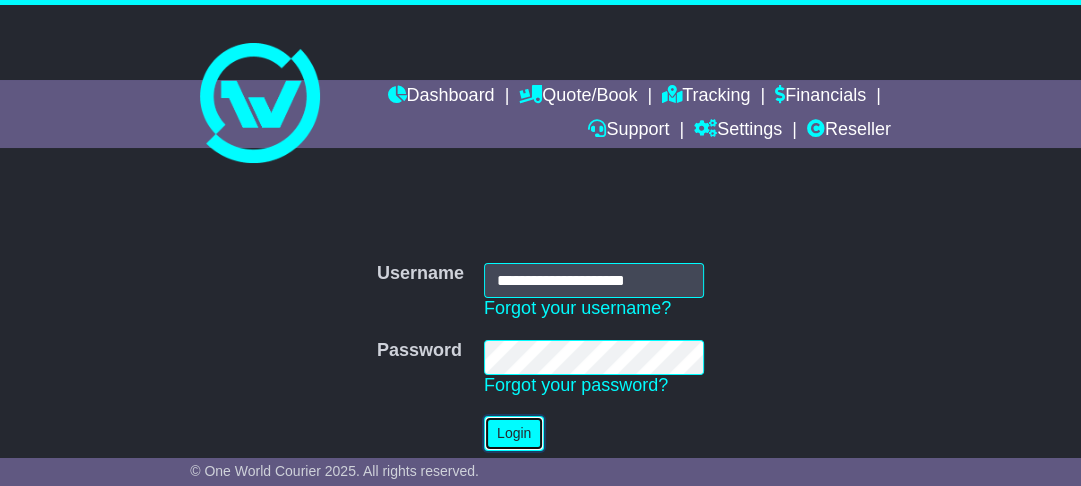 click on "Login" at bounding box center [514, 433] 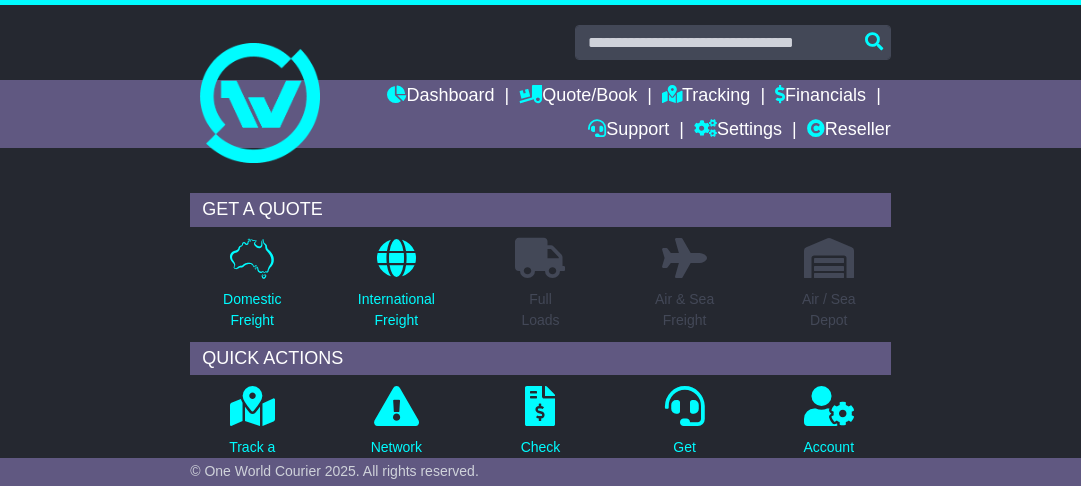 scroll, scrollTop: 560, scrollLeft: 0, axis: vertical 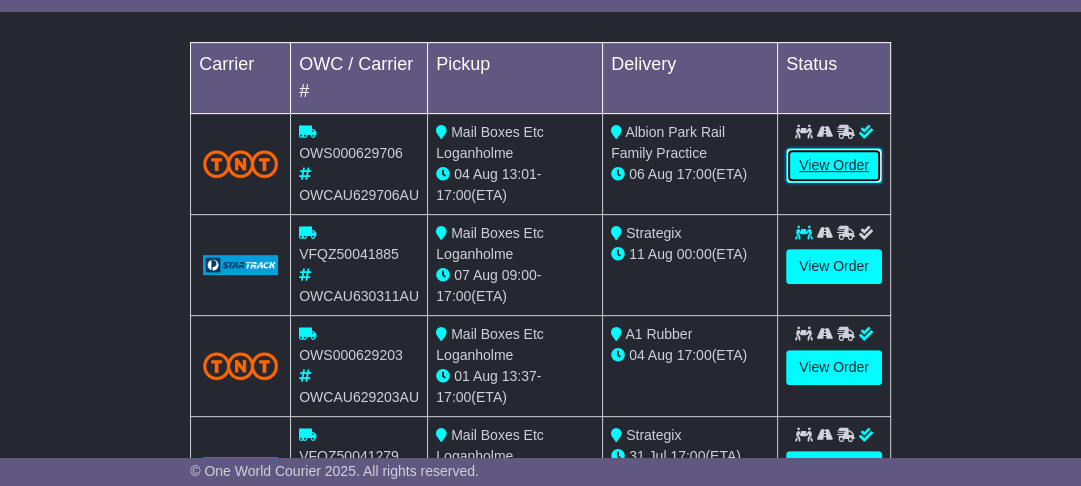 click on "View Order" at bounding box center [834, 165] 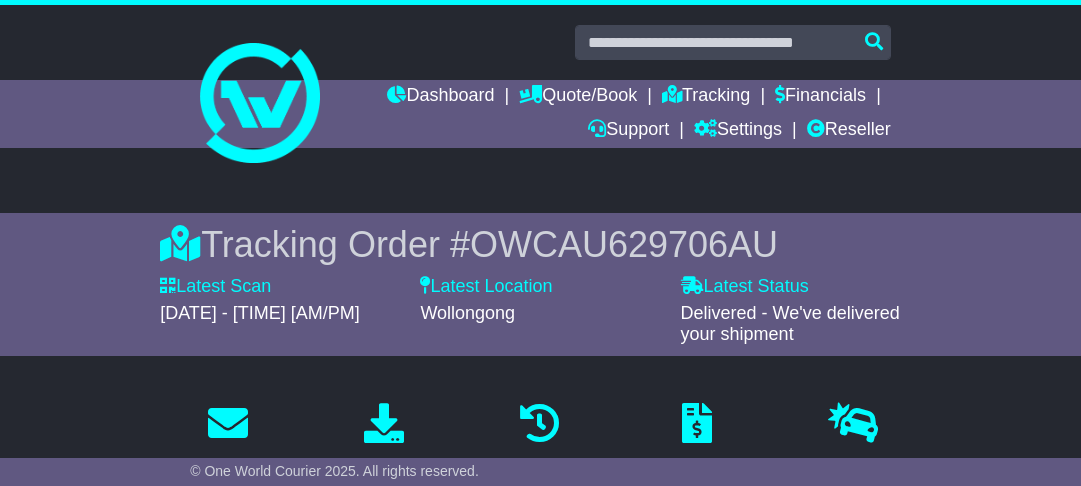 scroll, scrollTop: 480, scrollLeft: 0, axis: vertical 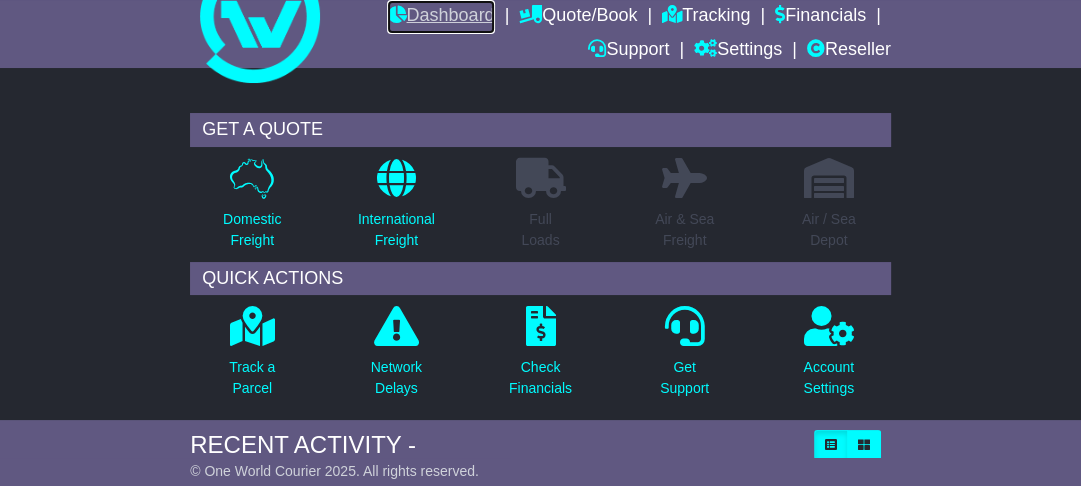 click on "Dashboard" at bounding box center [440, 17] 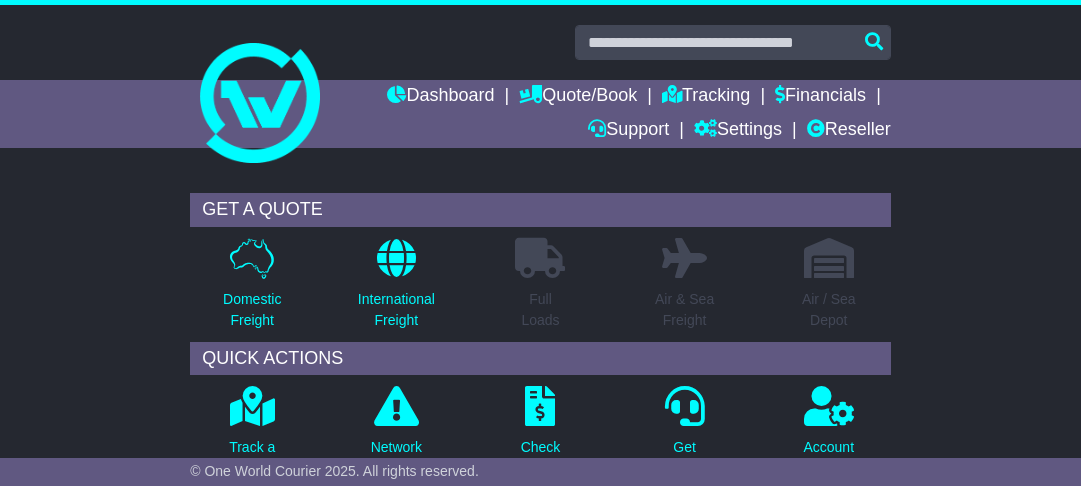 scroll, scrollTop: 400, scrollLeft: 0, axis: vertical 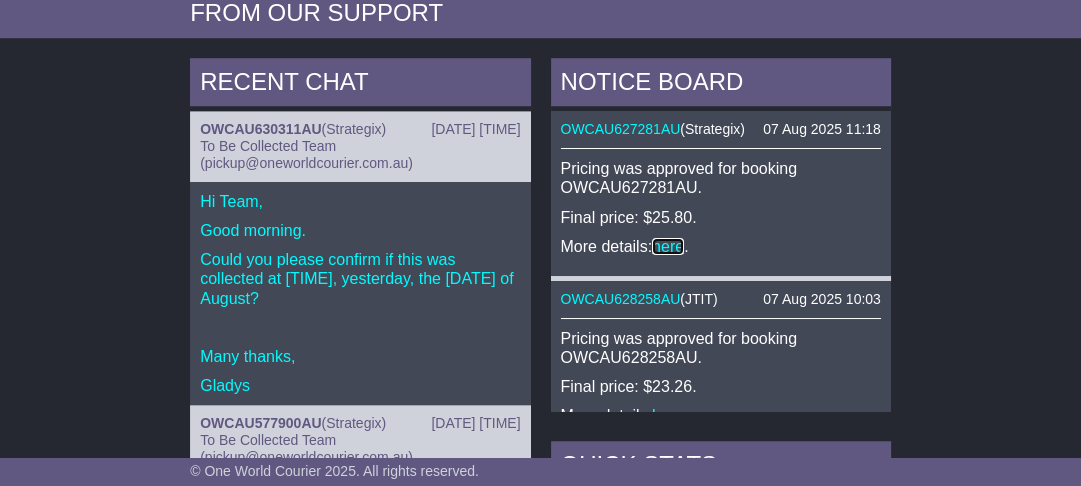 click on "here" at bounding box center [668, 246] 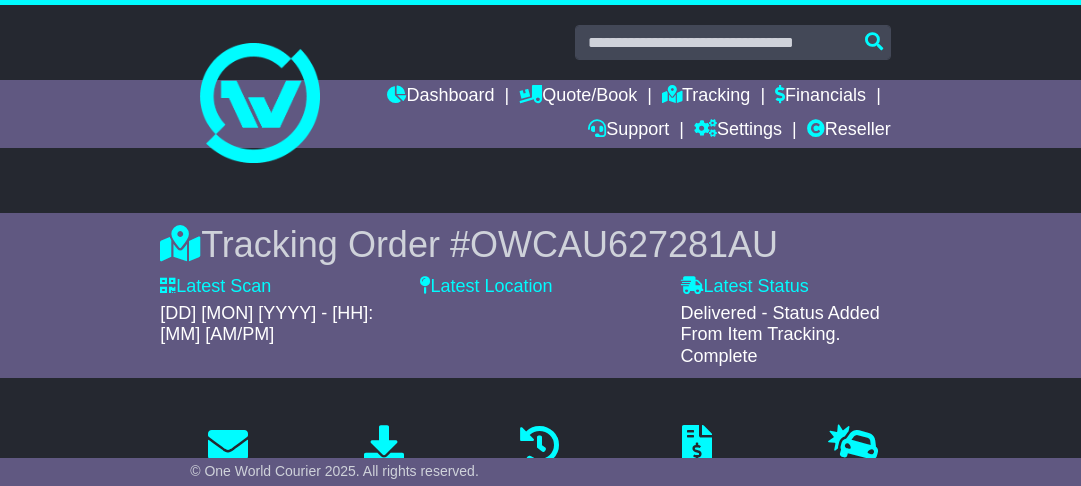 scroll, scrollTop: 480, scrollLeft: 0, axis: vertical 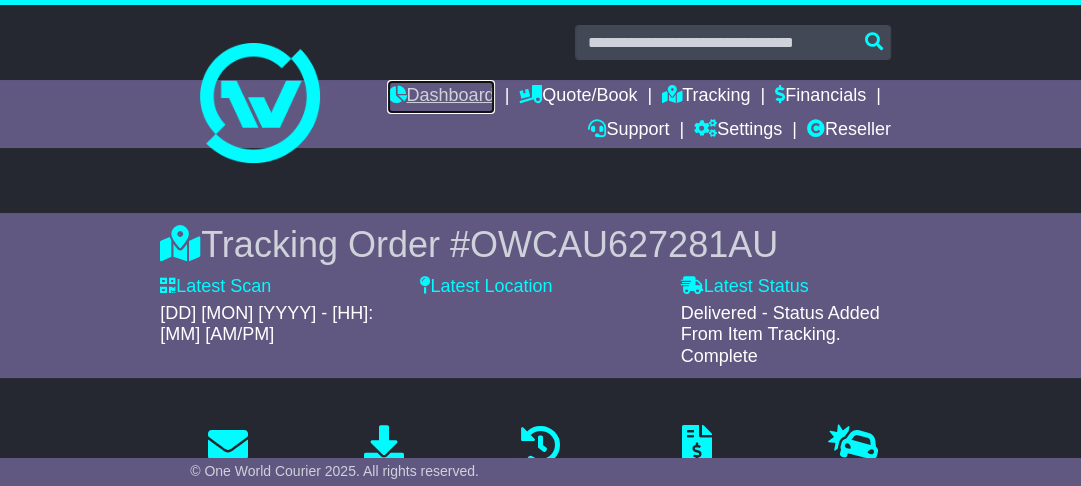 click on "Dashboard" at bounding box center (440, 97) 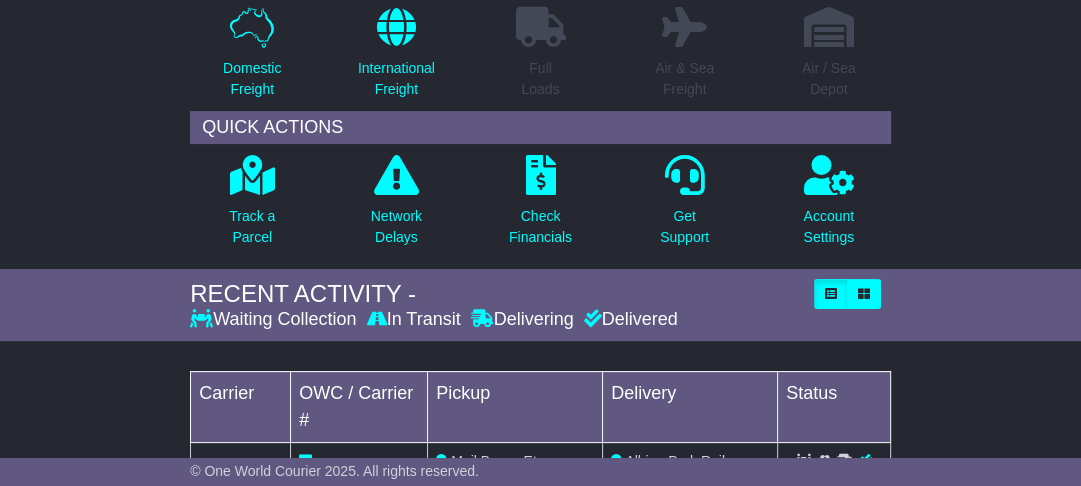 scroll, scrollTop: 0, scrollLeft: 0, axis: both 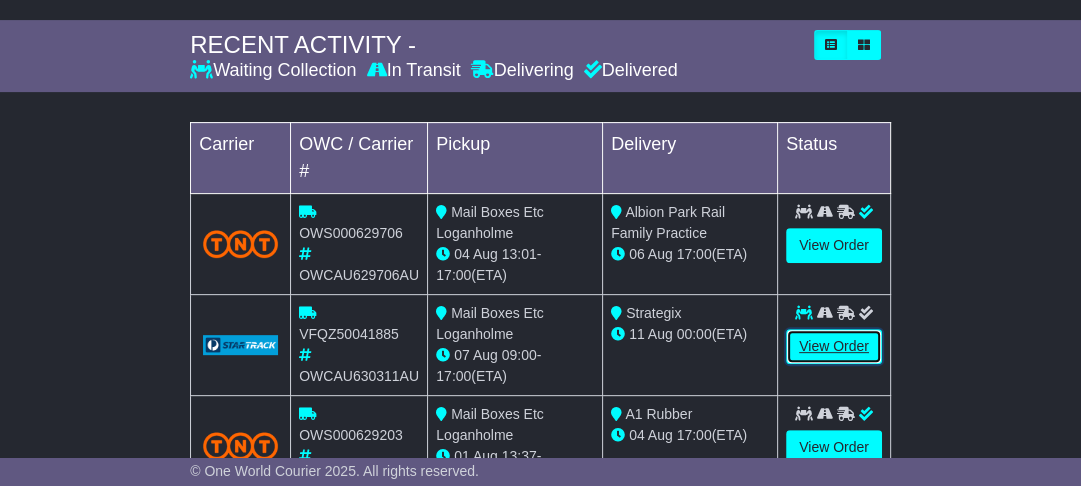 click on "View Order" at bounding box center (834, 346) 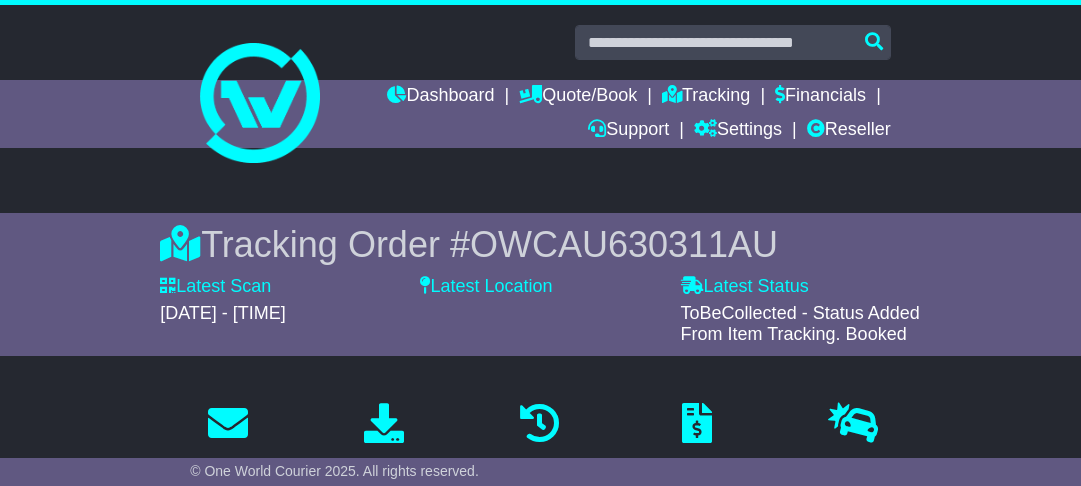 scroll, scrollTop: 400, scrollLeft: 0, axis: vertical 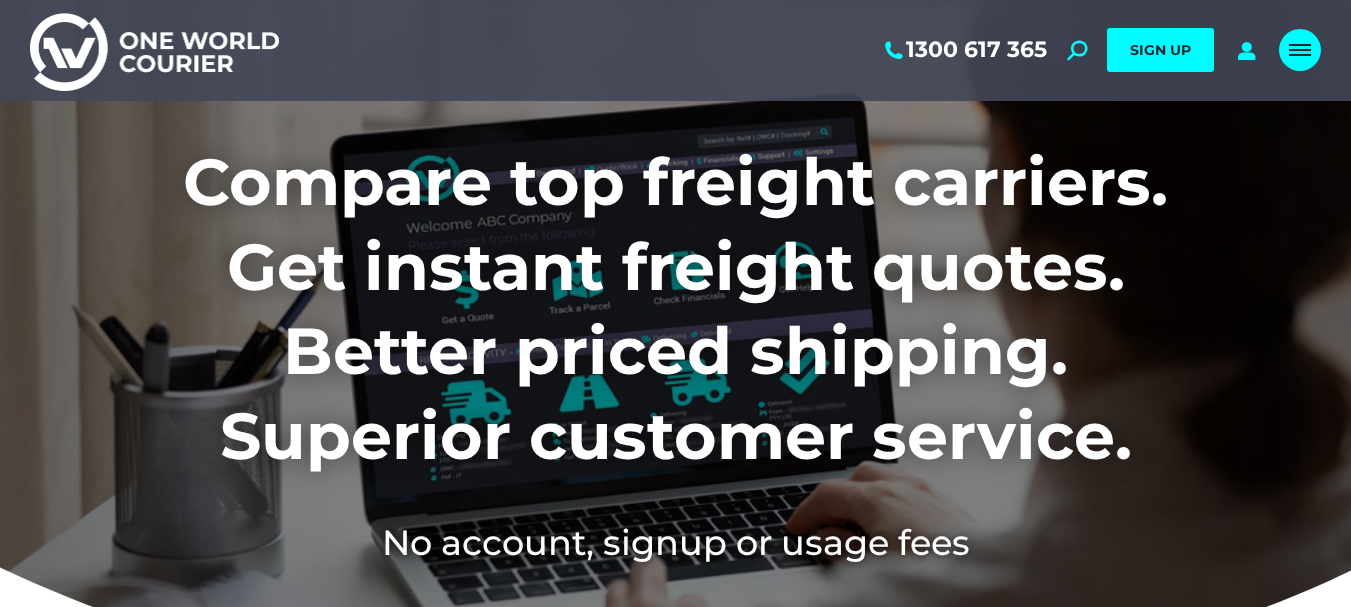click at bounding box center (1300, 50) 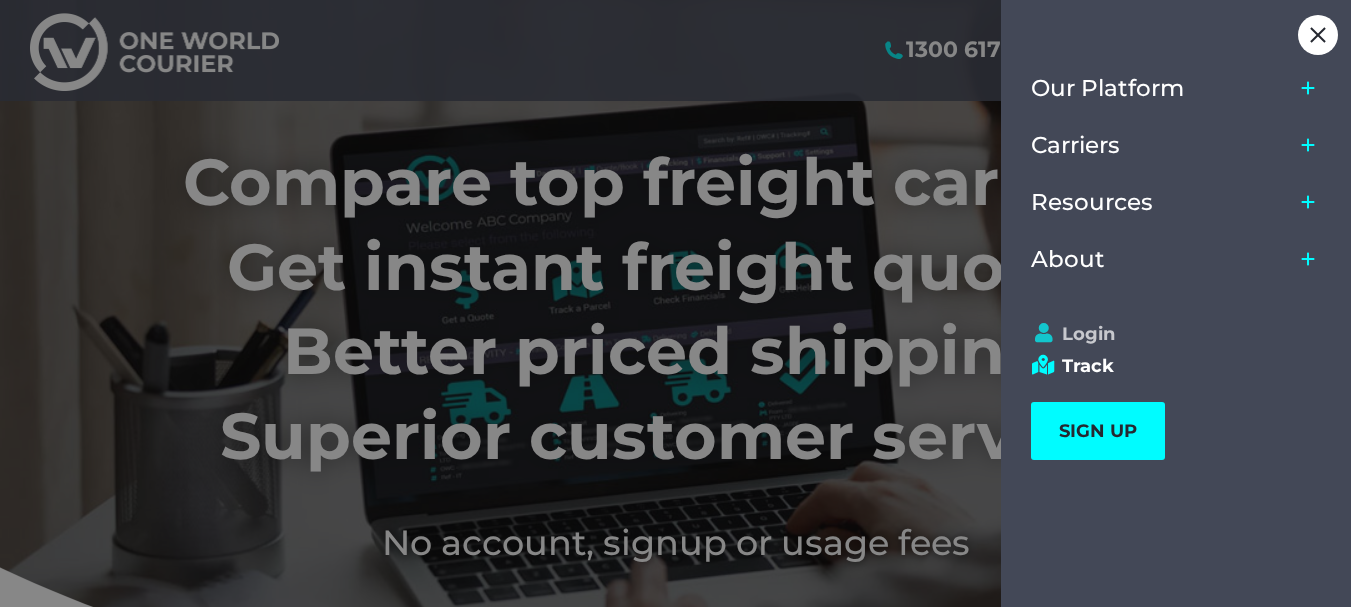 click on "Login" at bounding box center [1167, 334] 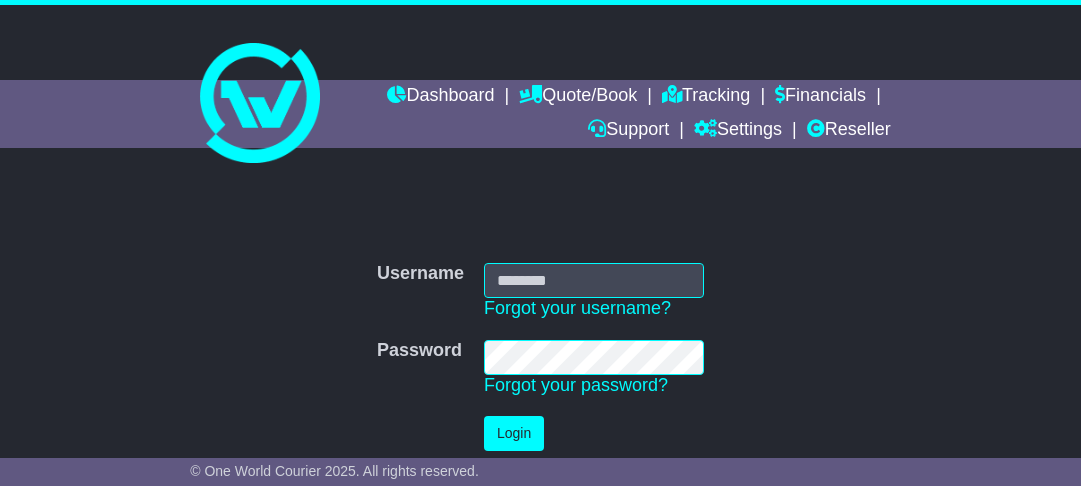 scroll, scrollTop: 0, scrollLeft: 0, axis: both 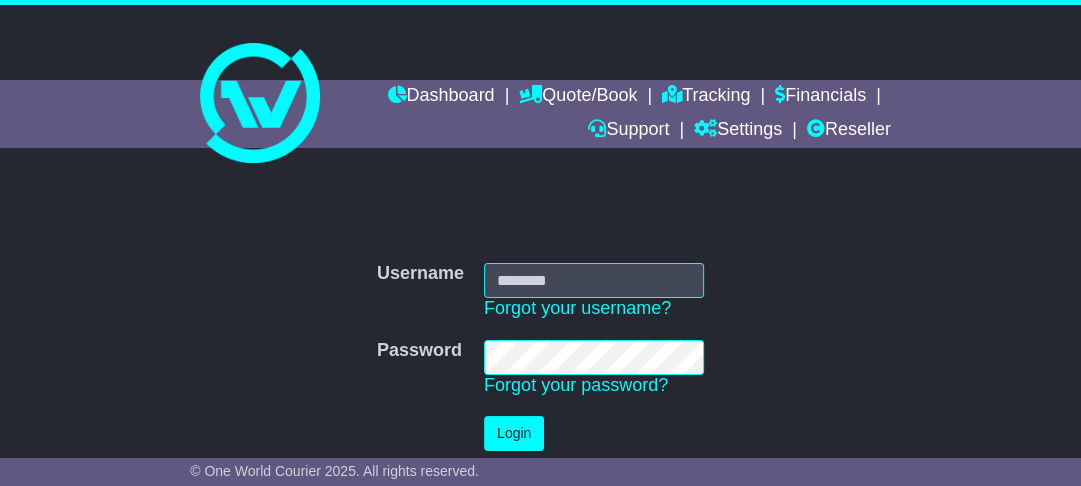 type on "**********" 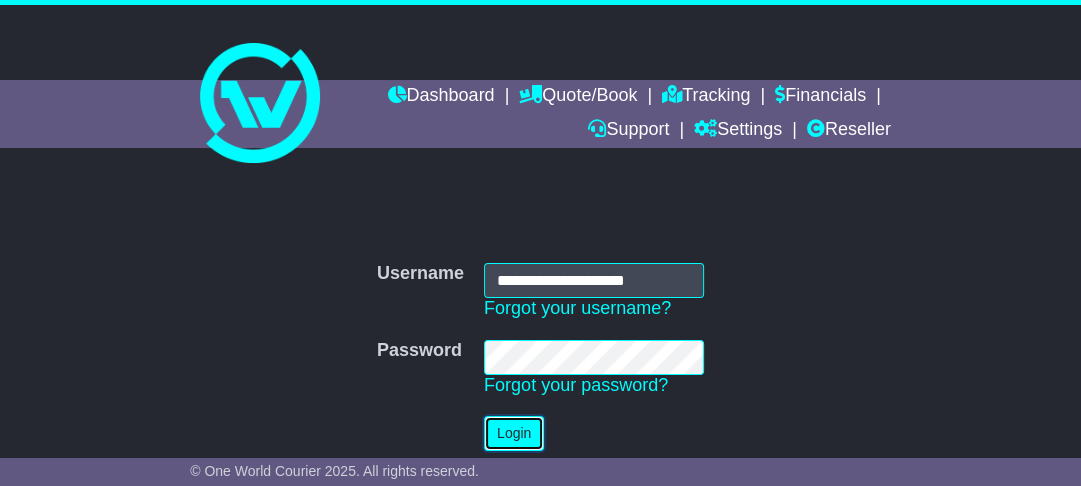 click on "Login" at bounding box center (514, 433) 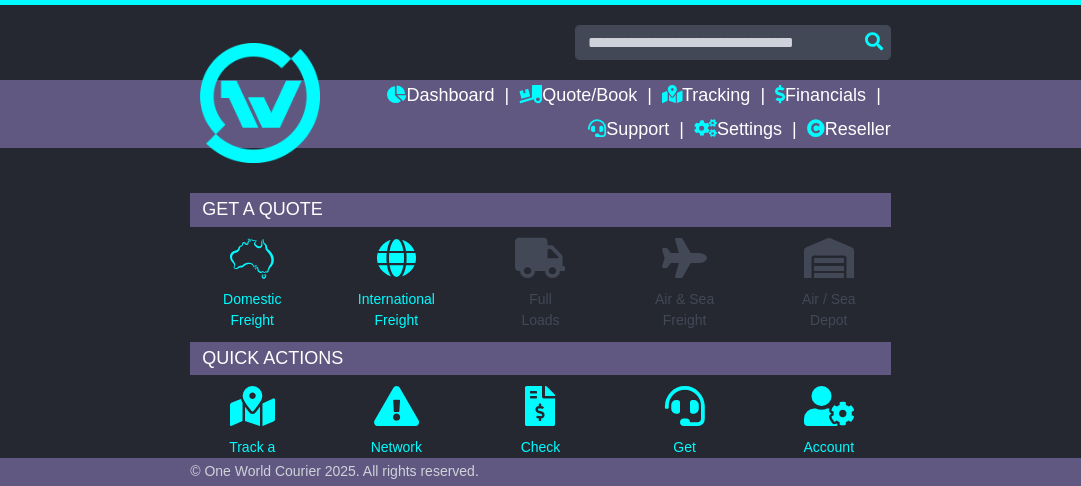 scroll, scrollTop: 0, scrollLeft: 0, axis: both 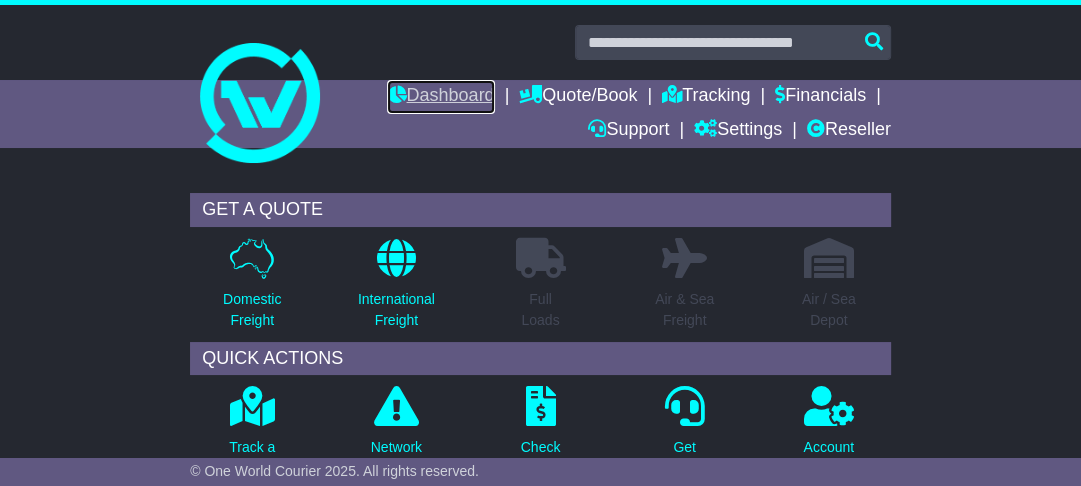 click on "Dashboard" at bounding box center (440, 97) 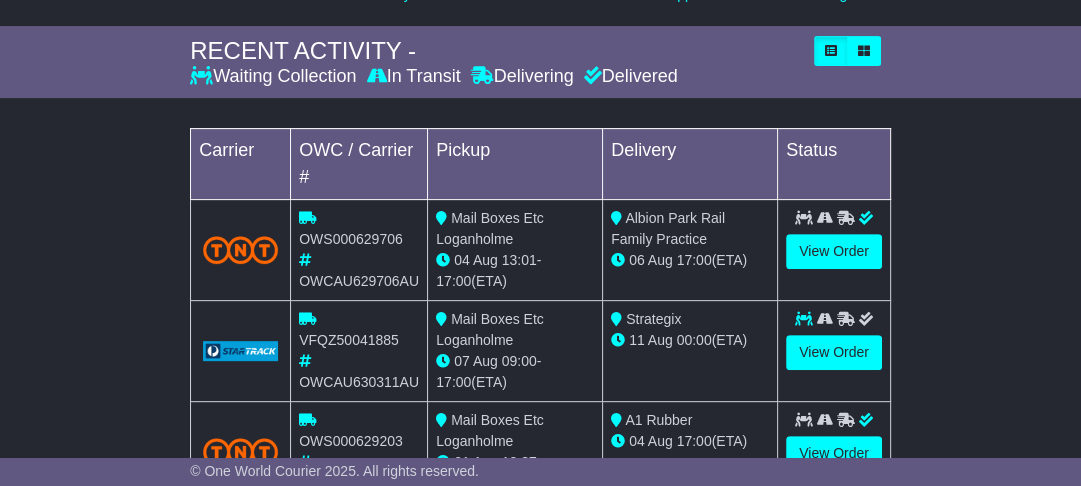 scroll, scrollTop: 0, scrollLeft: 0, axis: both 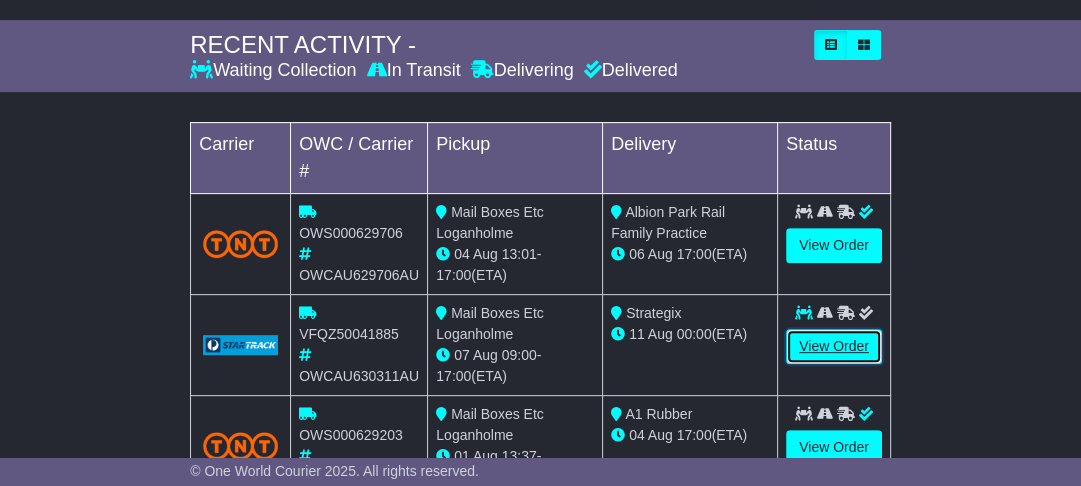 click on "View Order" at bounding box center [834, 346] 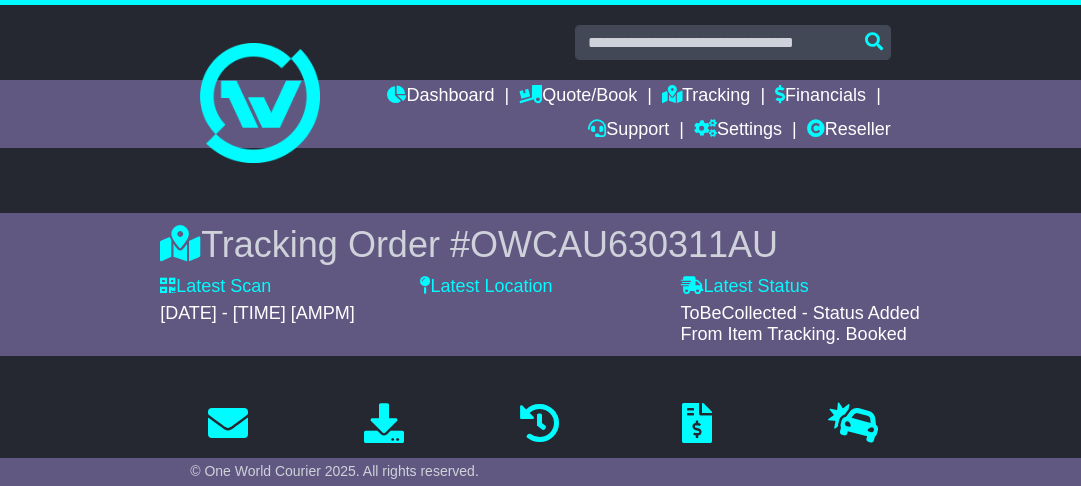 scroll, scrollTop: 667, scrollLeft: 0, axis: vertical 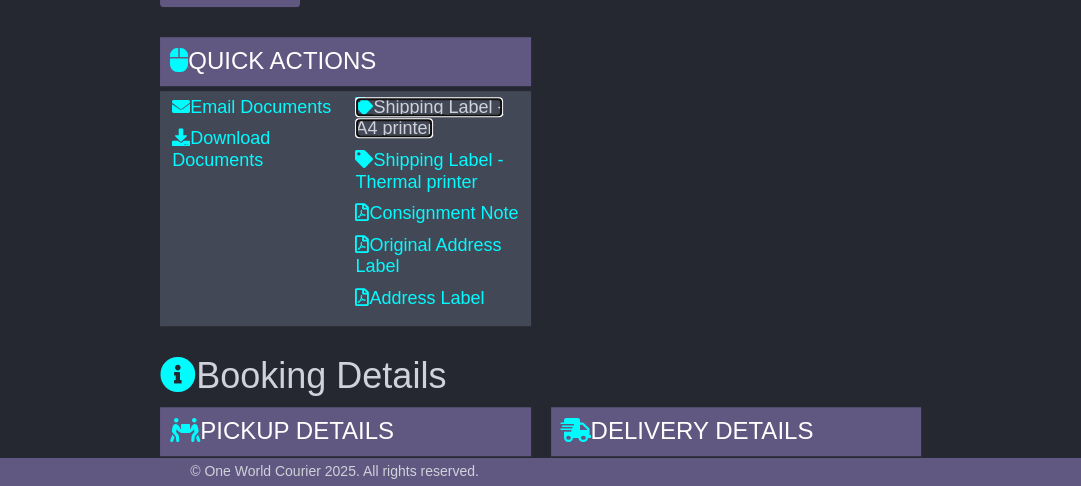 click on "Shipping Label - A4 printer" at bounding box center (429, 118) 